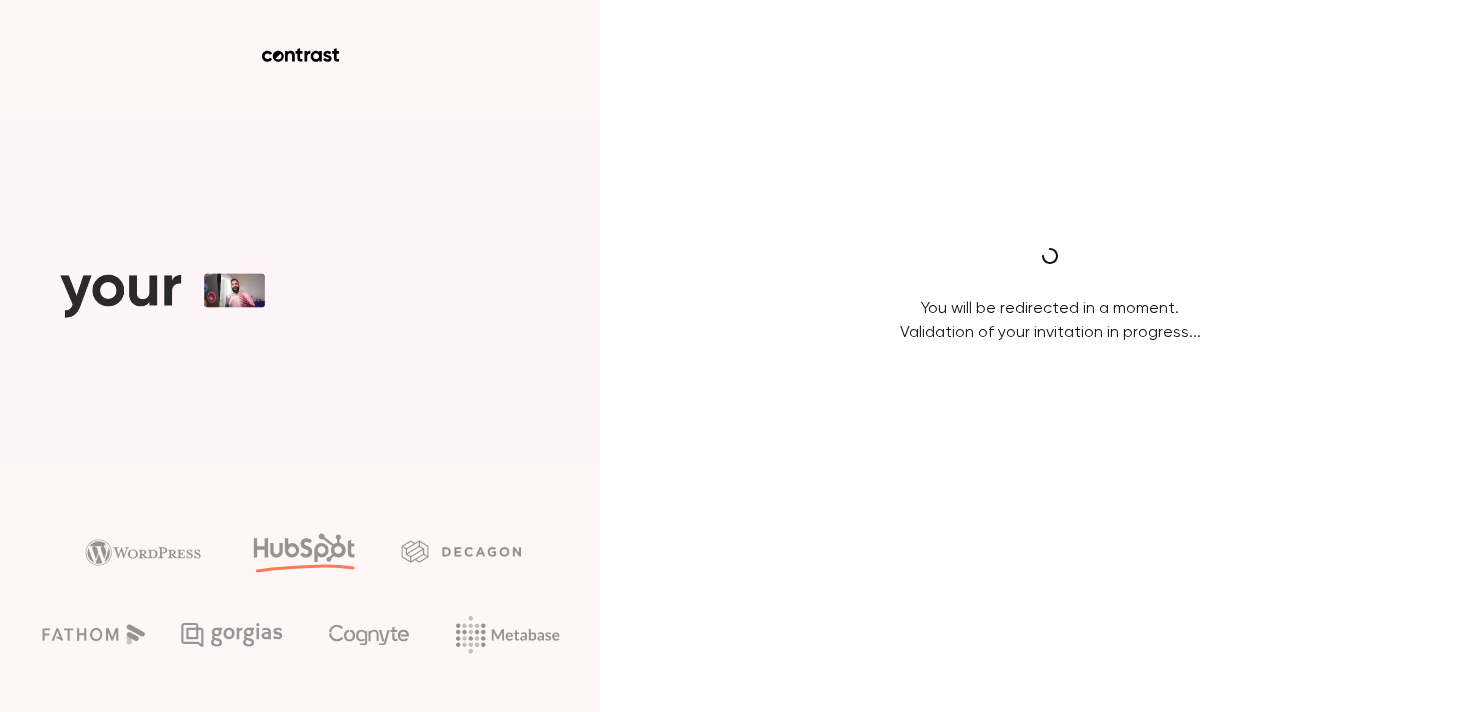 scroll, scrollTop: 0, scrollLeft: 0, axis: both 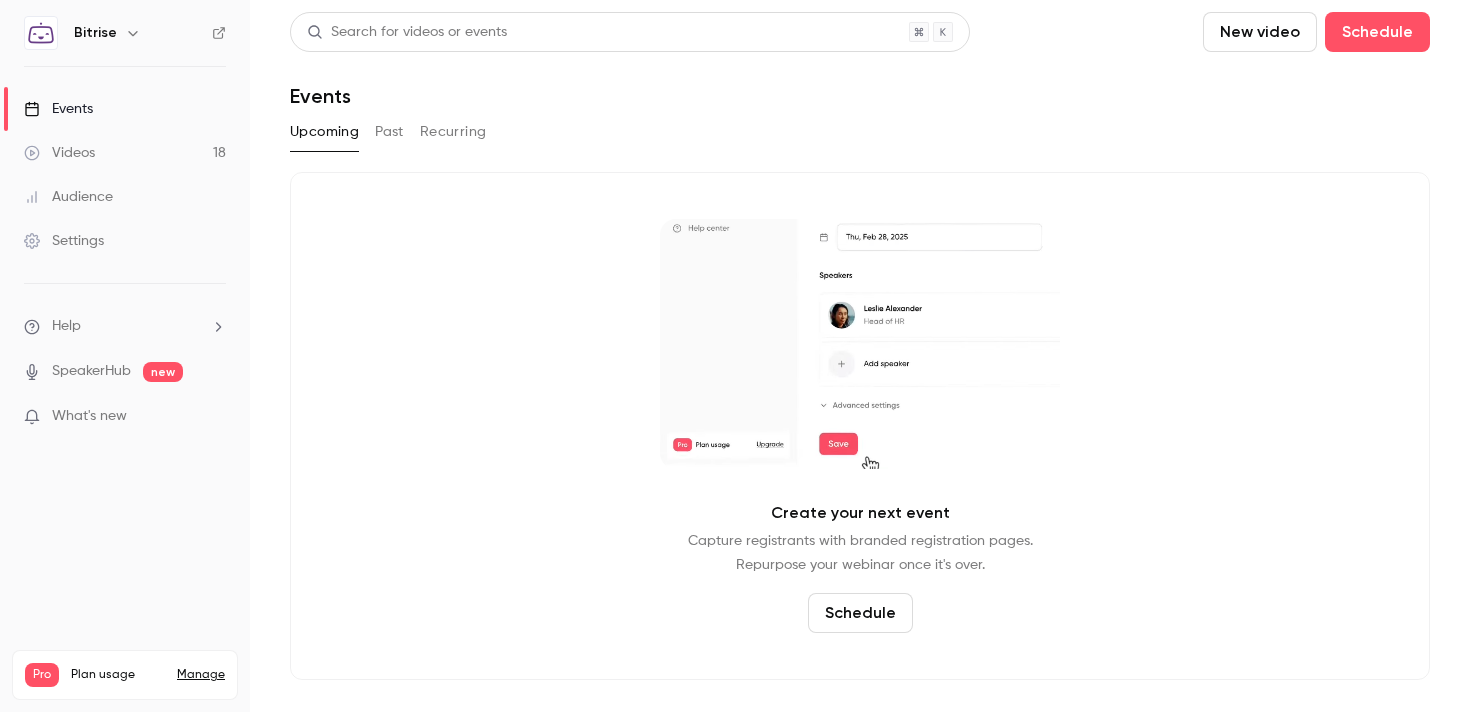 click on "Videos 18" at bounding box center [125, 153] 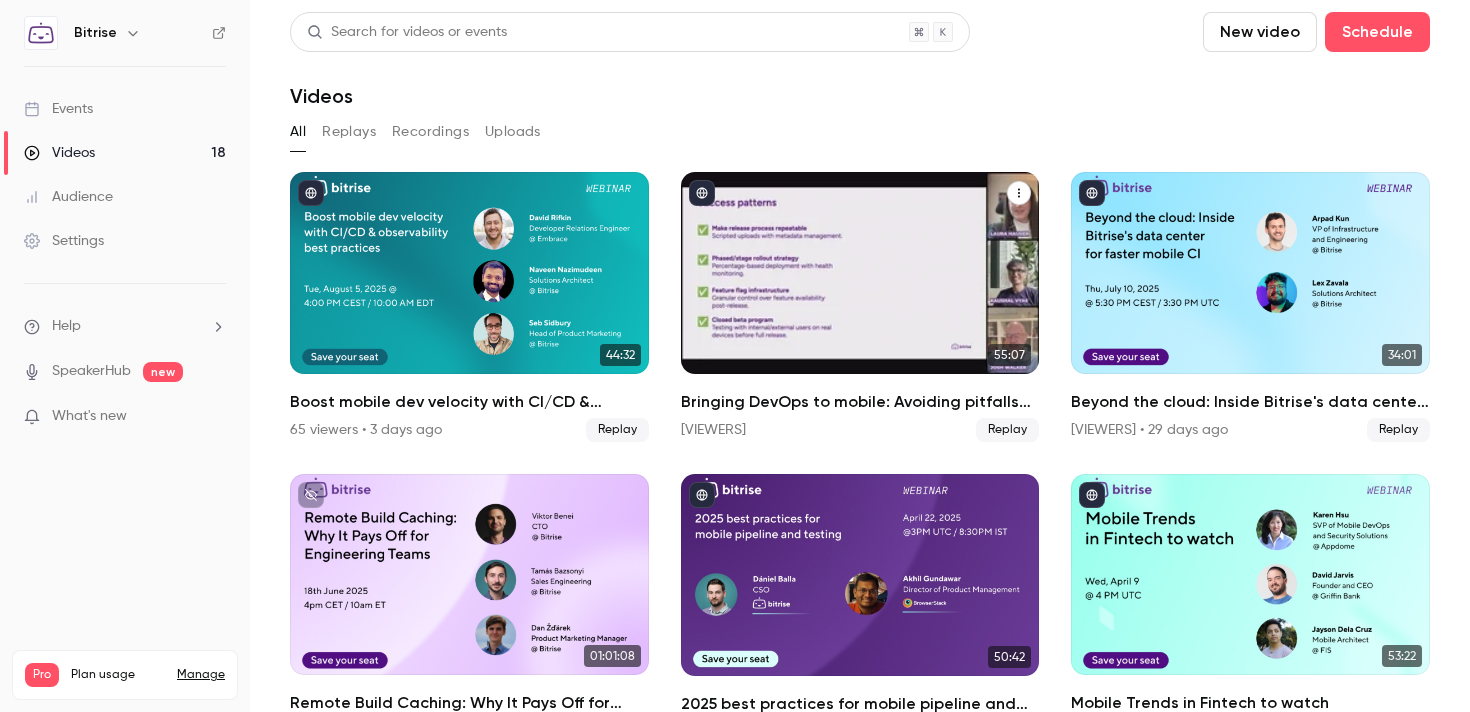 click at bounding box center [860, 273] 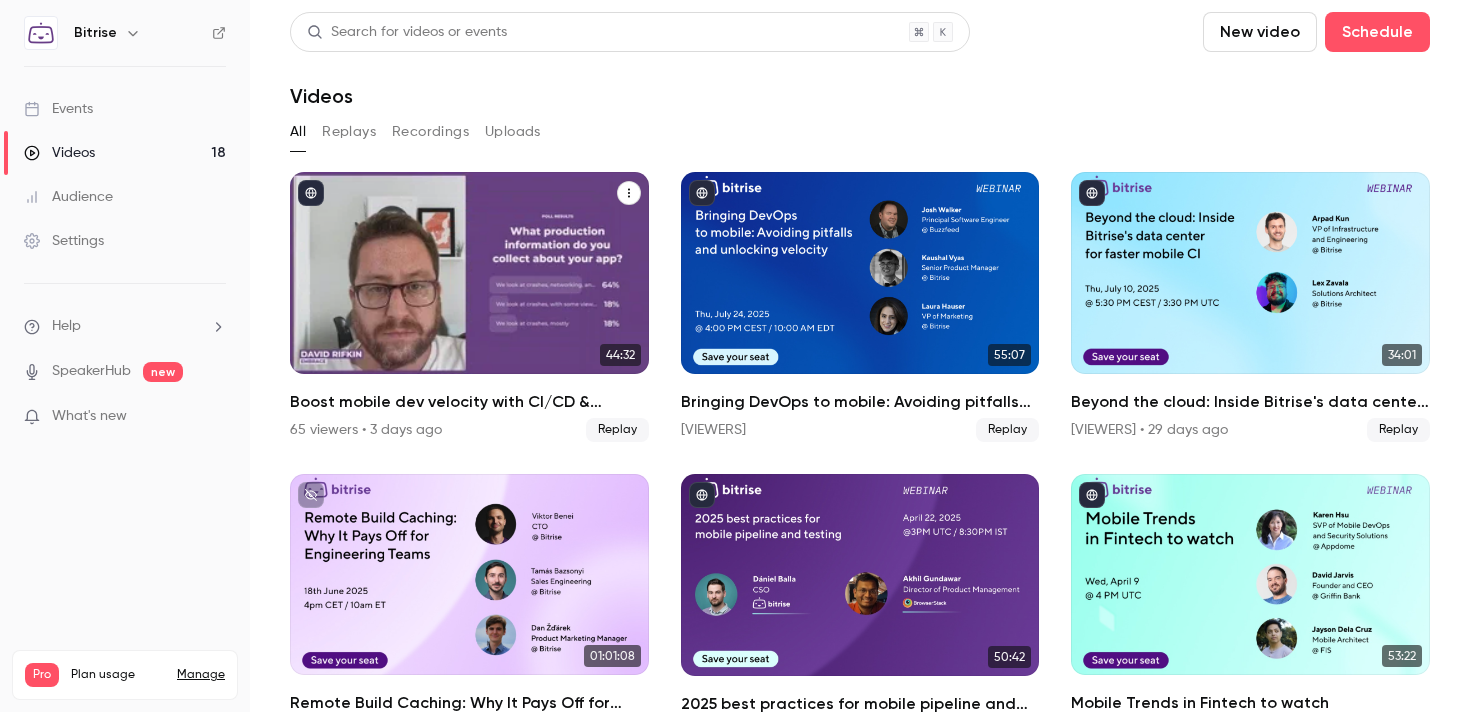 click on "44:32 Boost mobile dev velocity with CI/CD & observability best practices 65 viewers • 3 days ago Replay" at bounding box center [469, 307] 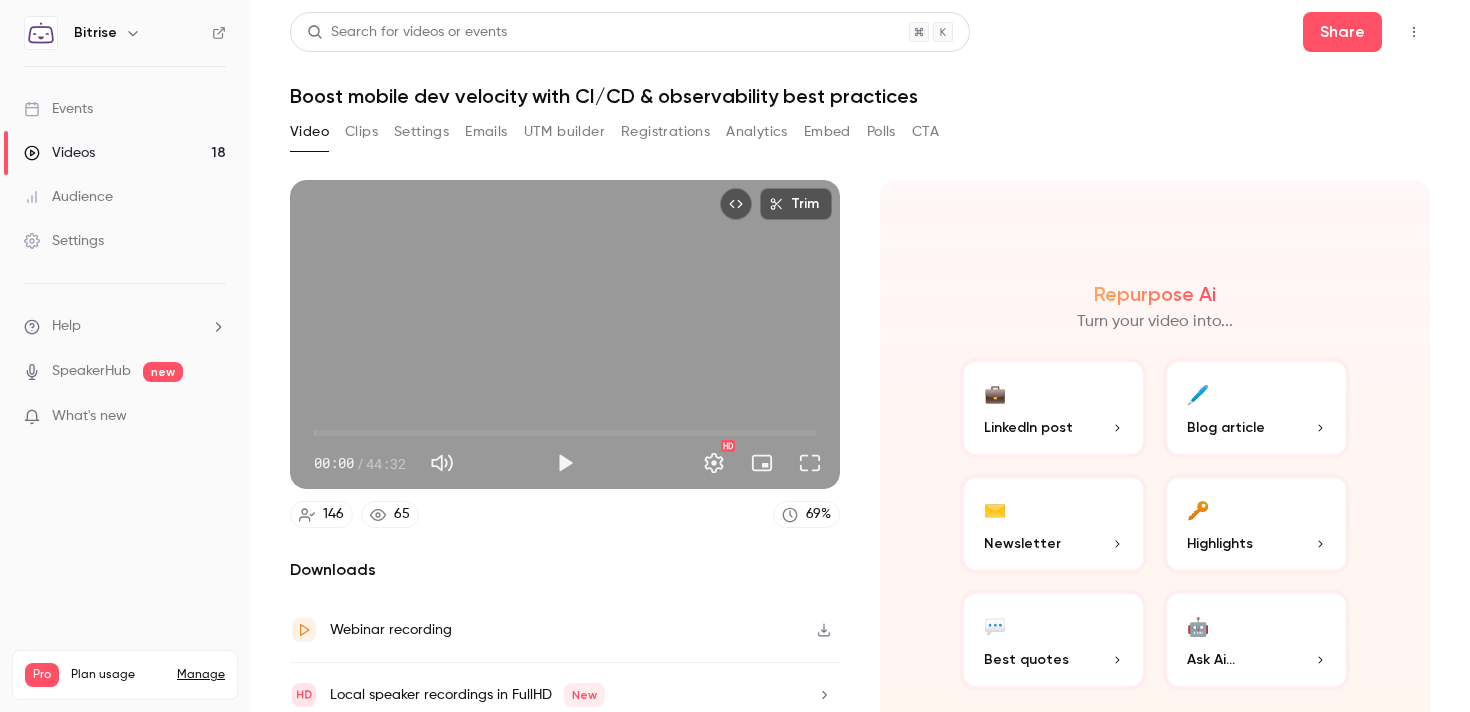 click on "Registrations" at bounding box center (665, 132) 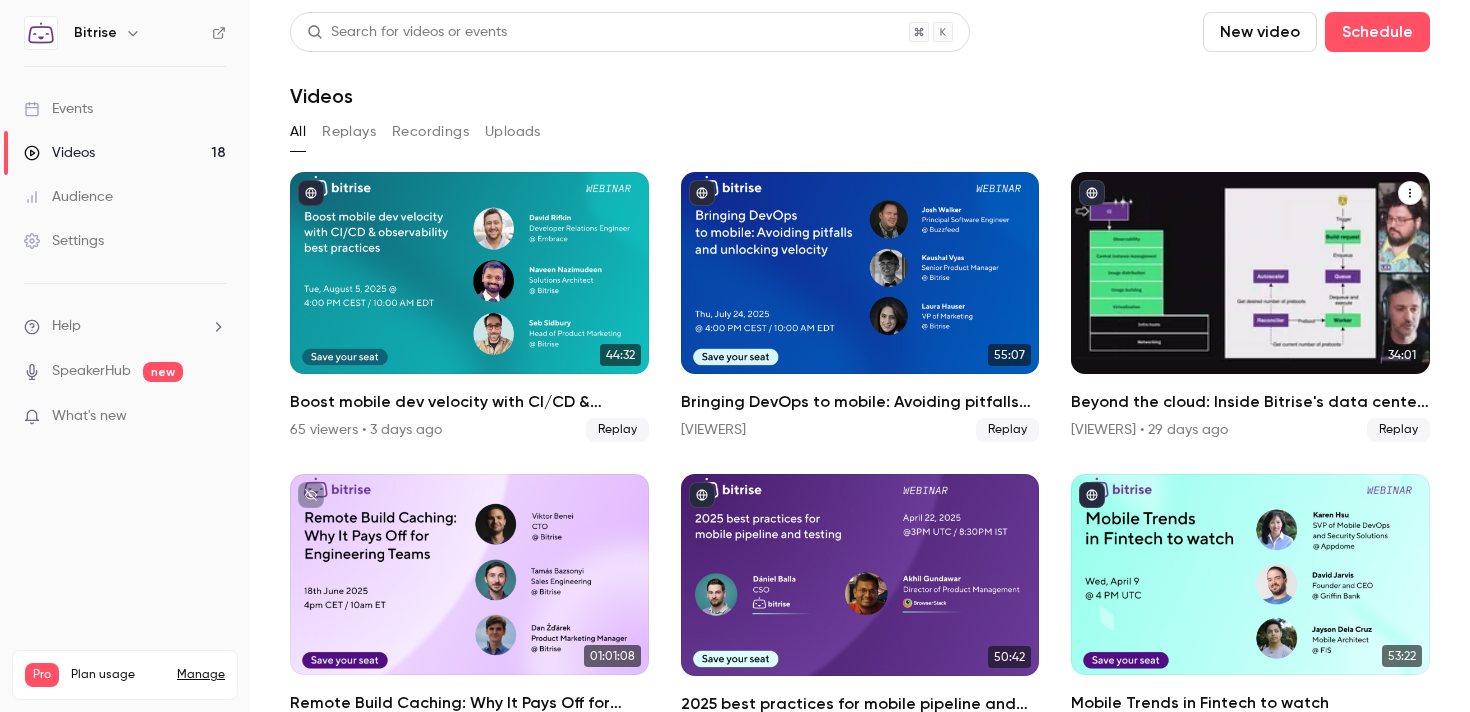 click at bounding box center [1250, 273] 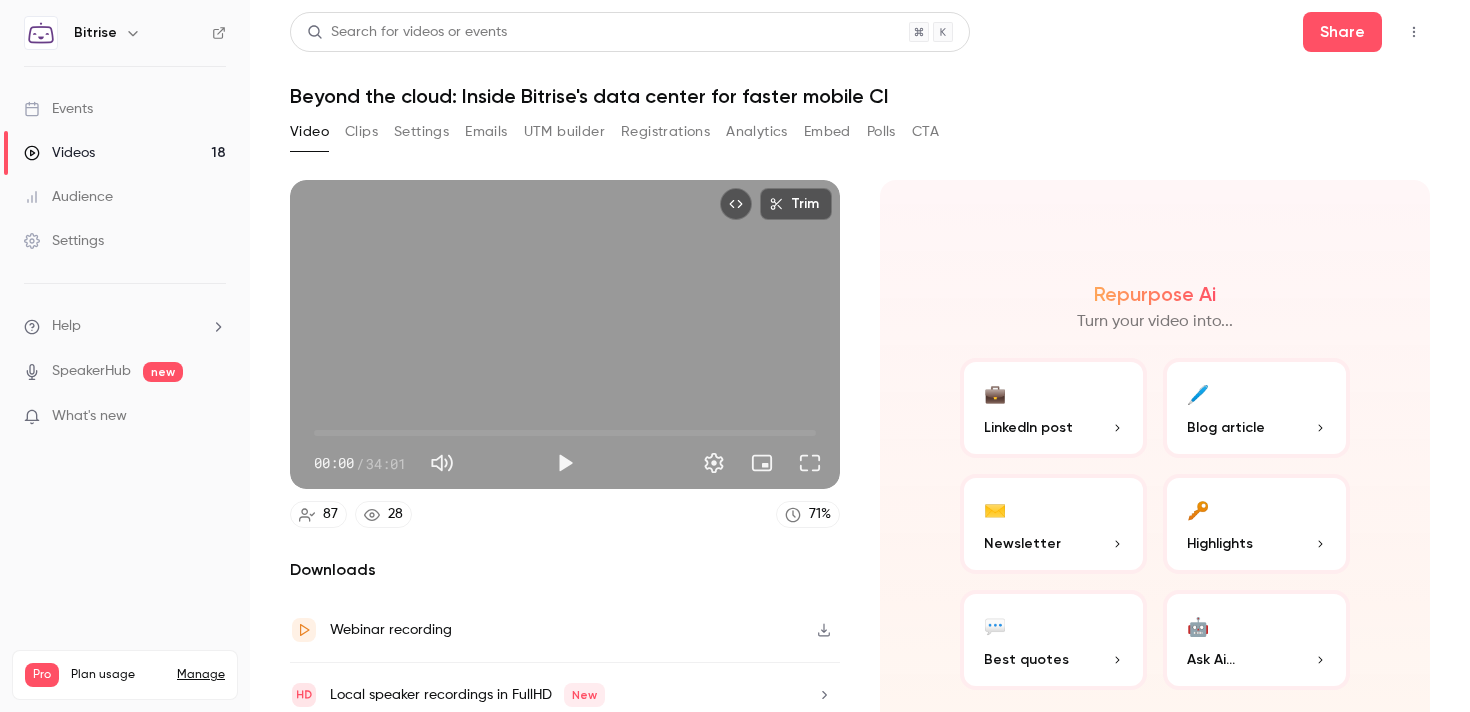 click on "Registrations" at bounding box center (665, 132) 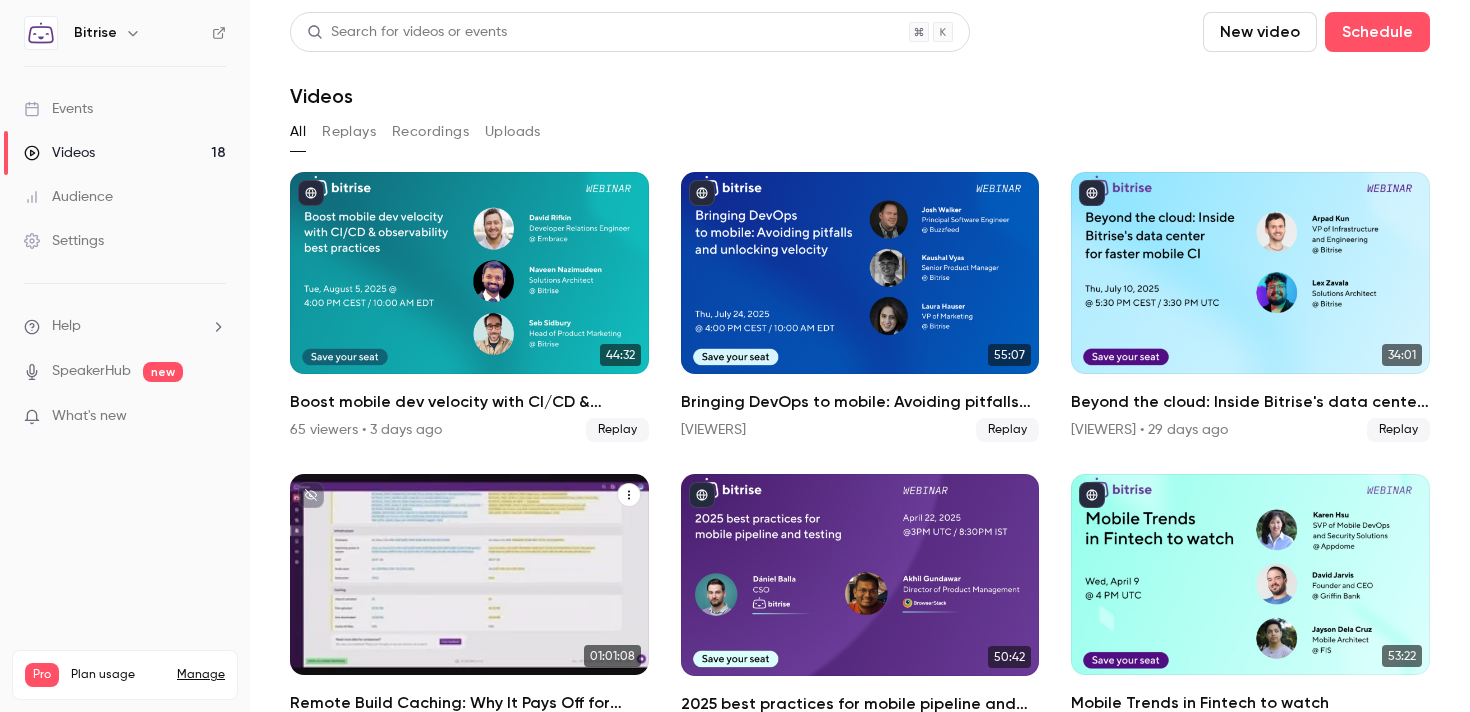 click at bounding box center (469, 575) 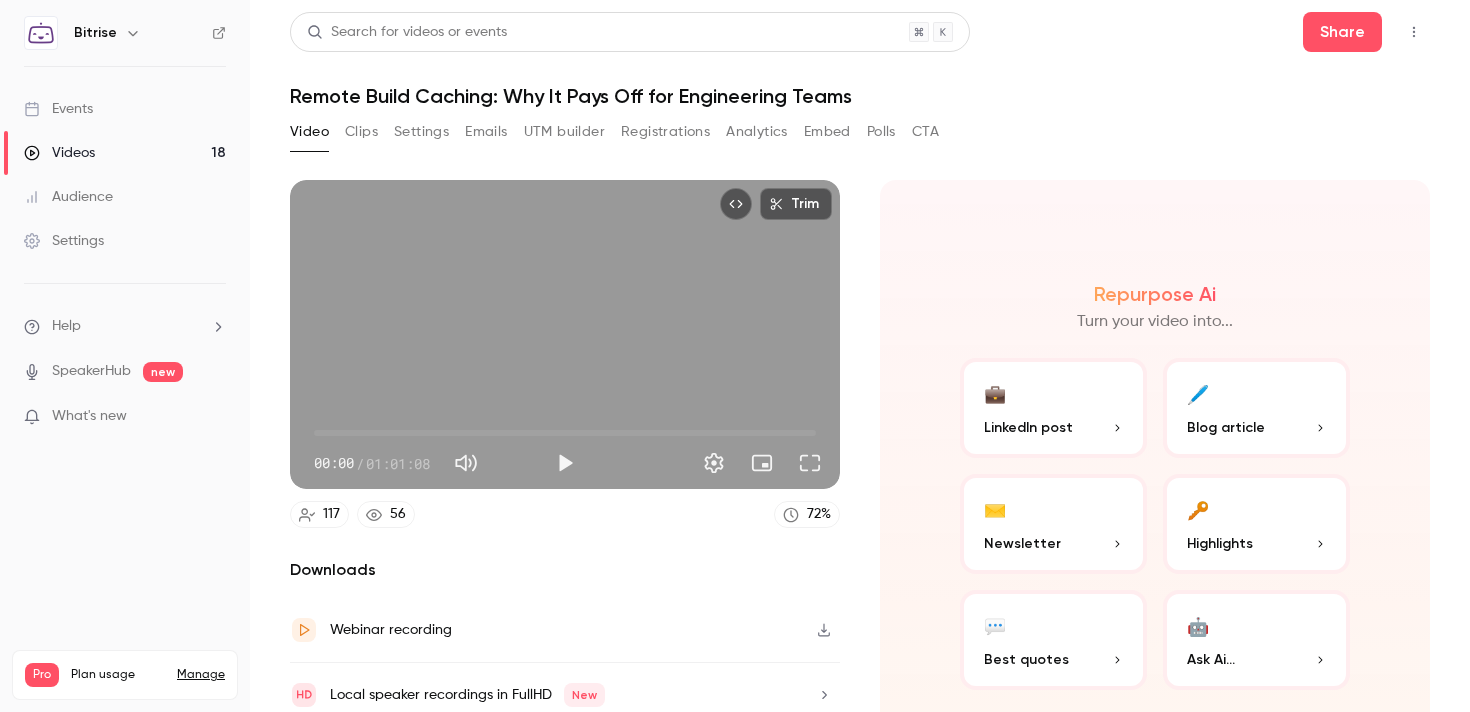 click on "Video Clips Settings Emails UTM builder Registrations Analytics Embed Polls CTA" at bounding box center (614, 136) 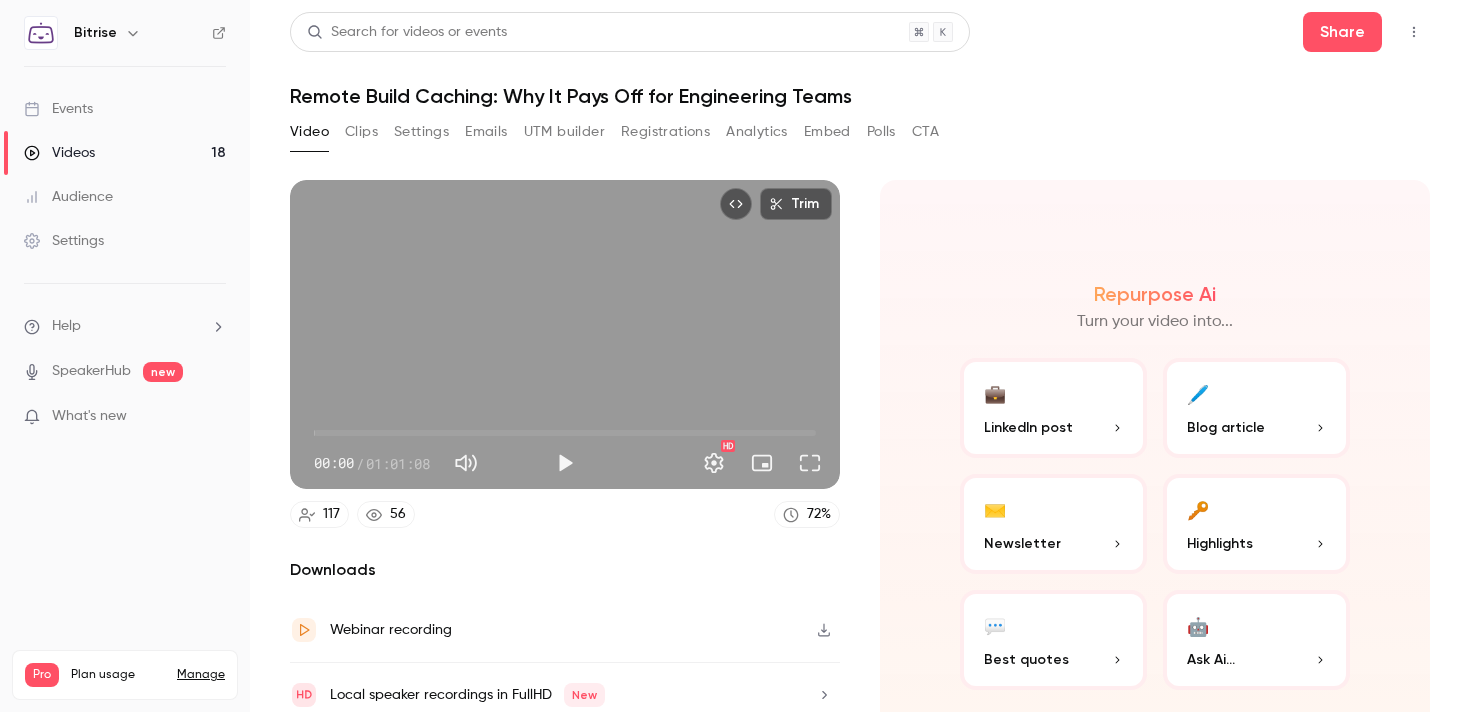 click on "Registrations" at bounding box center [665, 132] 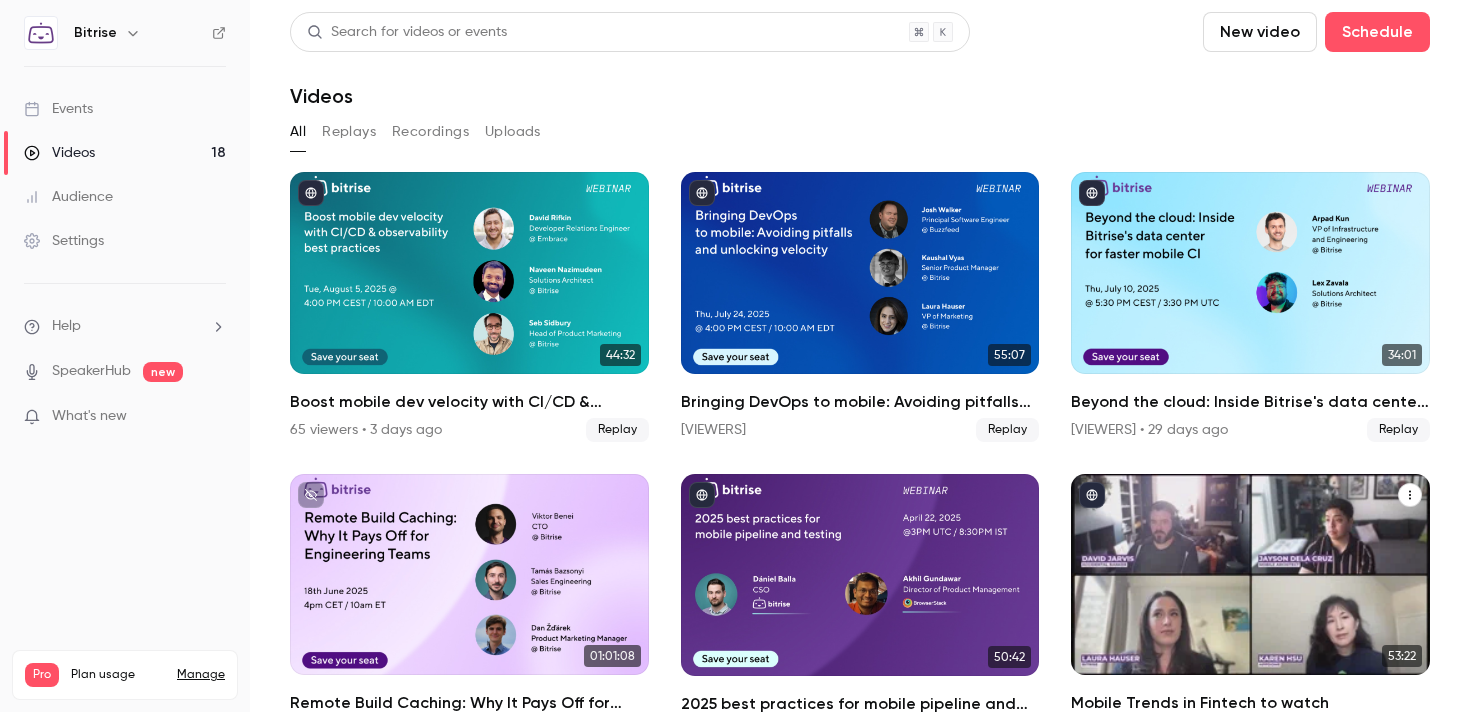 click at bounding box center (1250, 575) 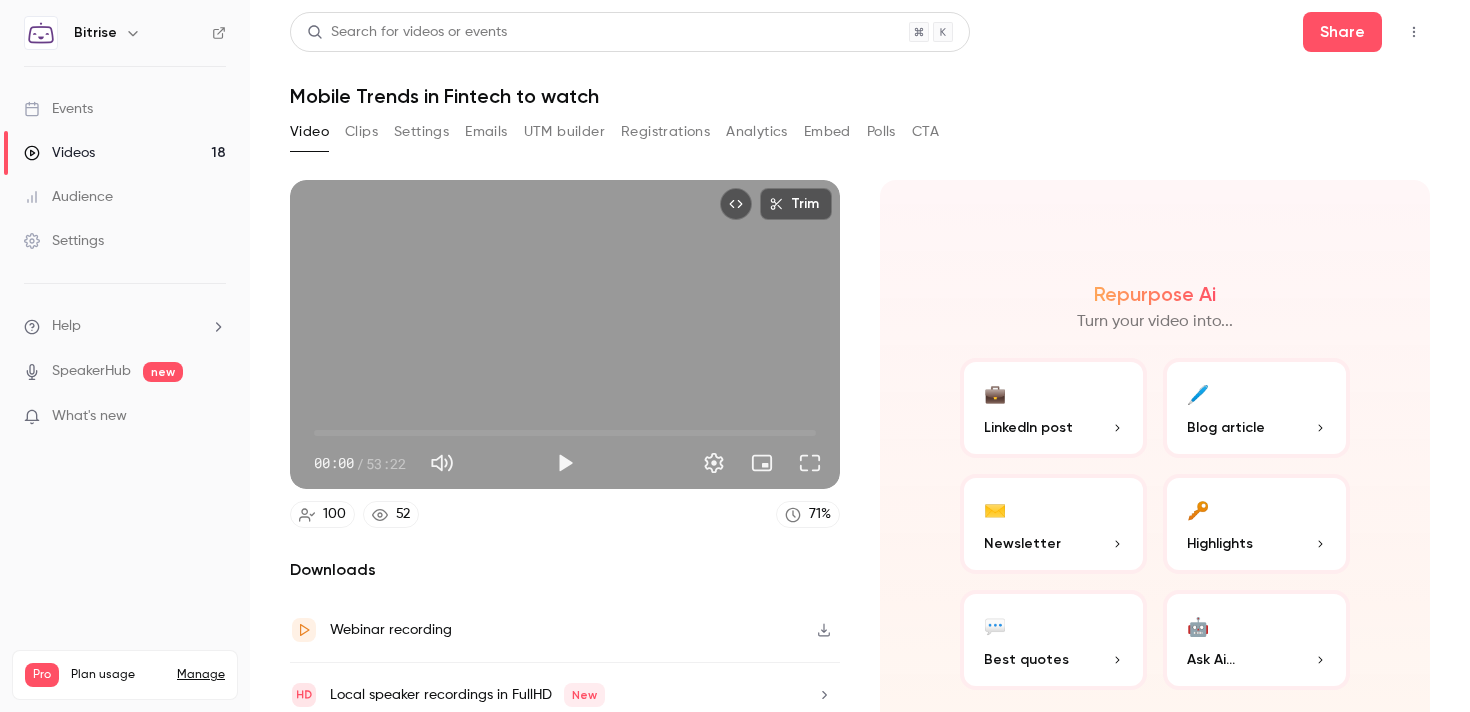 click on "Registrations" at bounding box center [665, 132] 